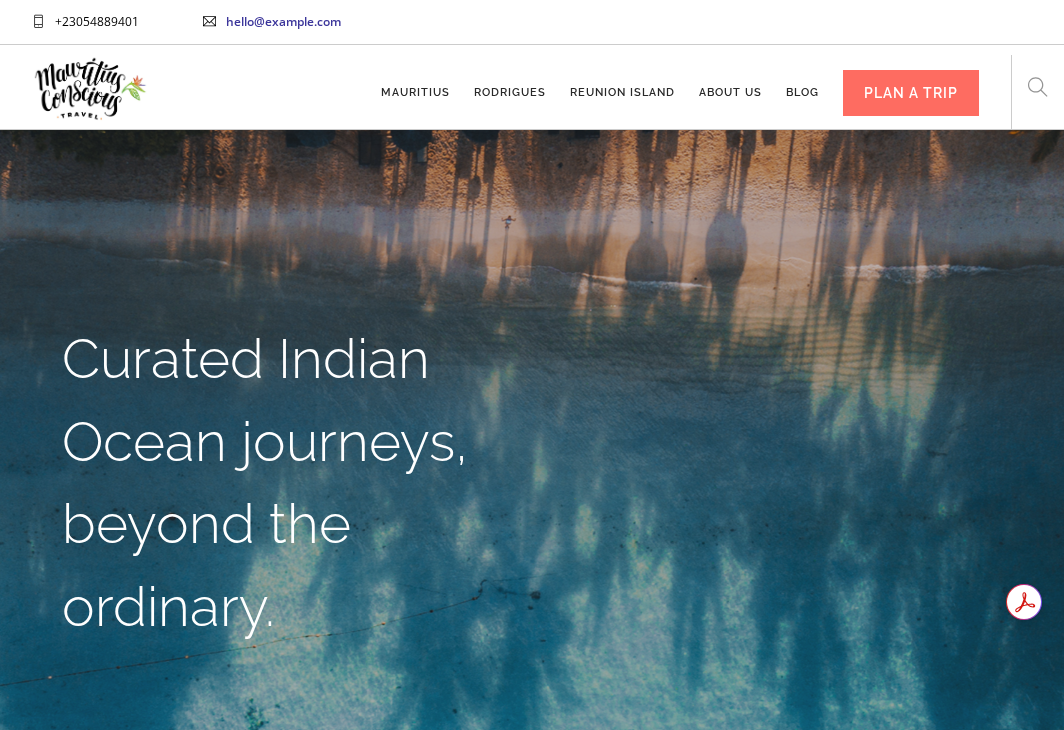 scroll, scrollTop: 0, scrollLeft: 0, axis: both 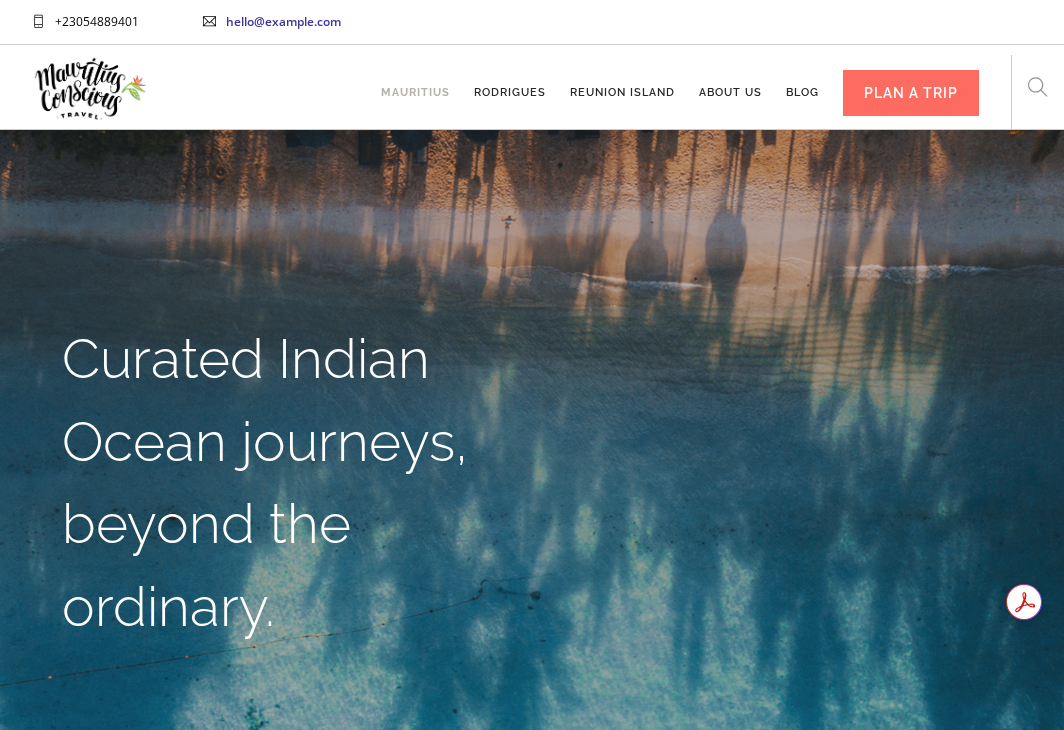 click on "Mauritius" at bounding box center [415, 83] 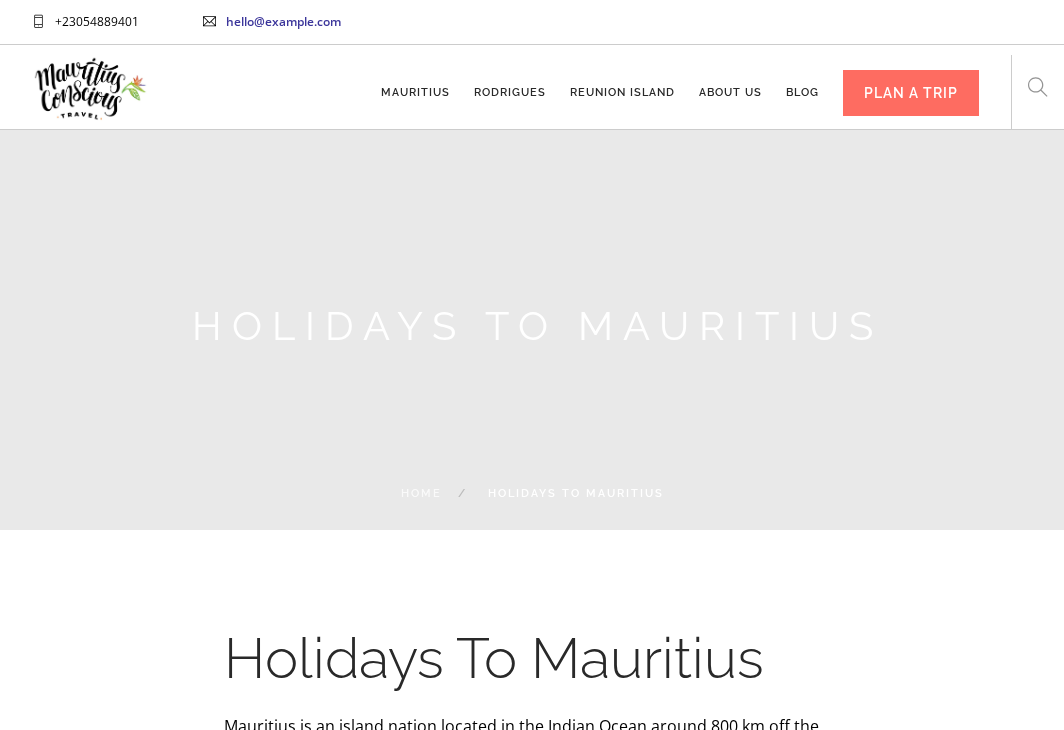 scroll, scrollTop: 0, scrollLeft: 0, axis: both 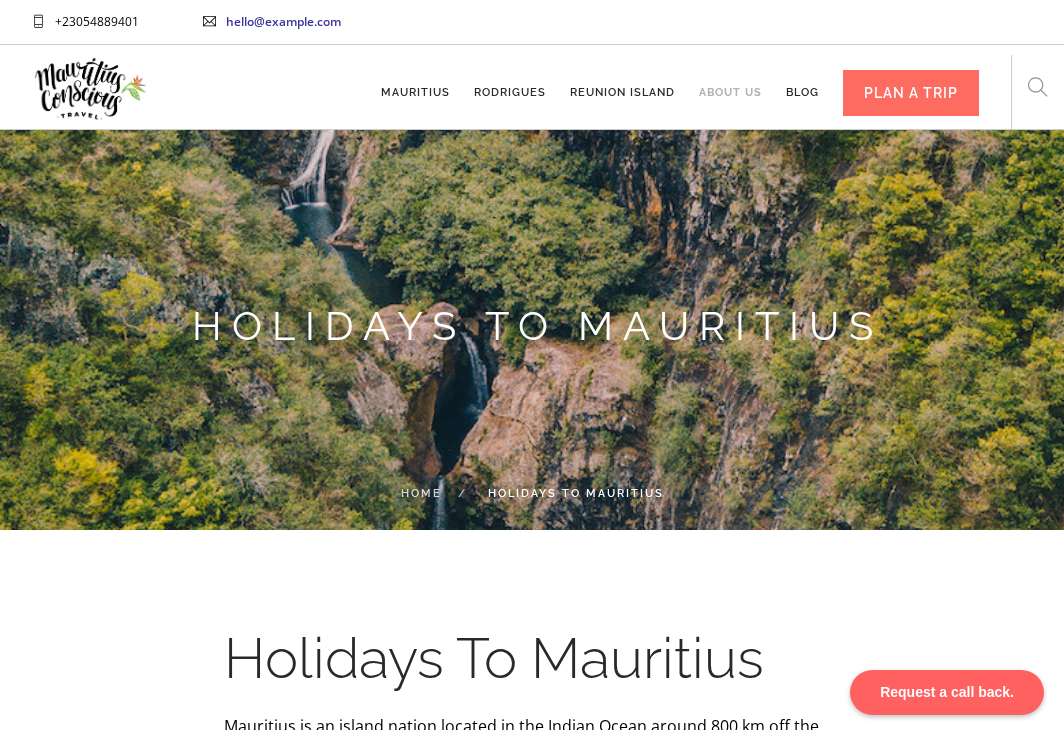 click on "About us" at bounding box center (730, 83) 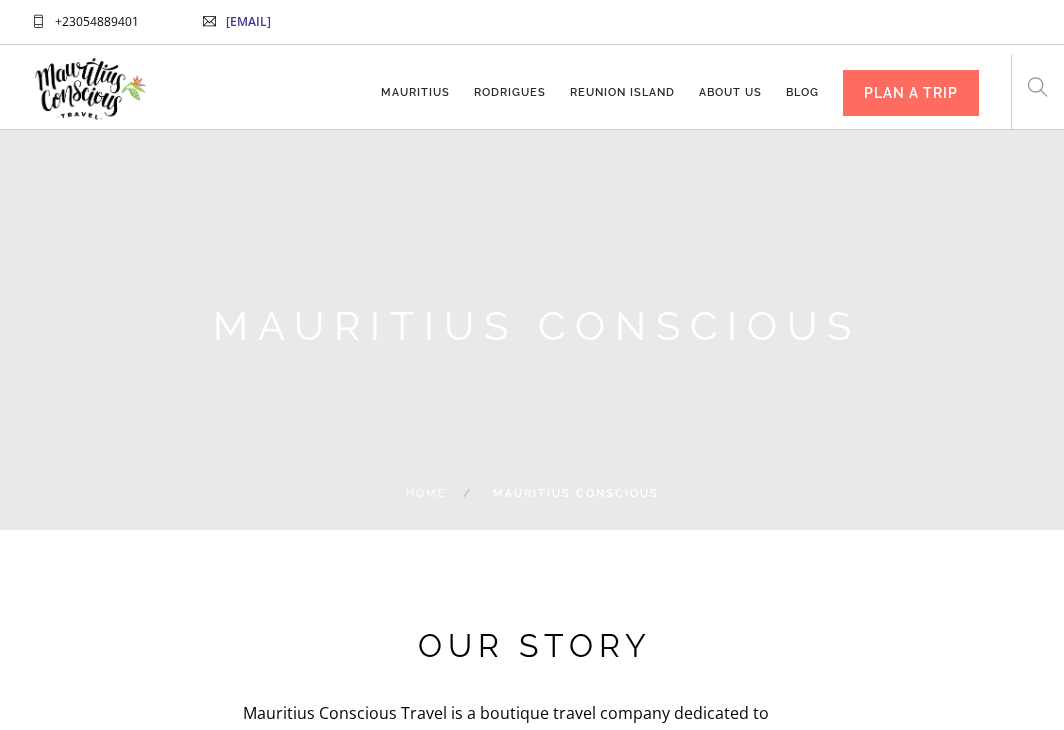 scroll, scrollTop: 0, scrollLeft: 0, axis: both 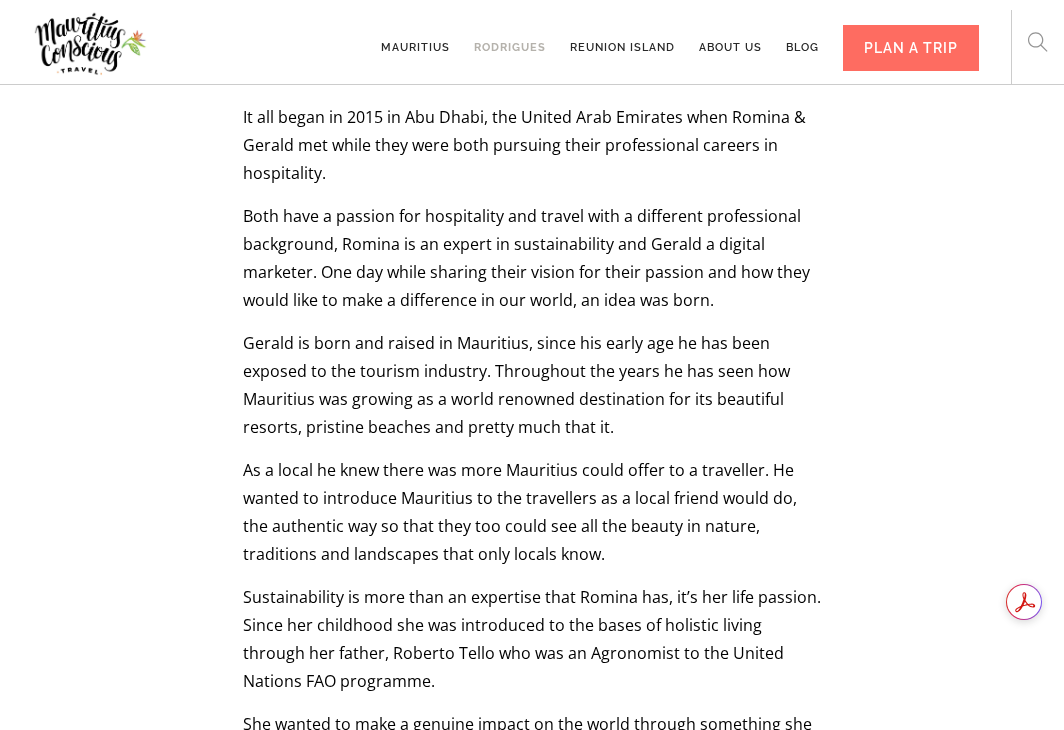 click on "Rodrigues" at bounding box center [510, 38] 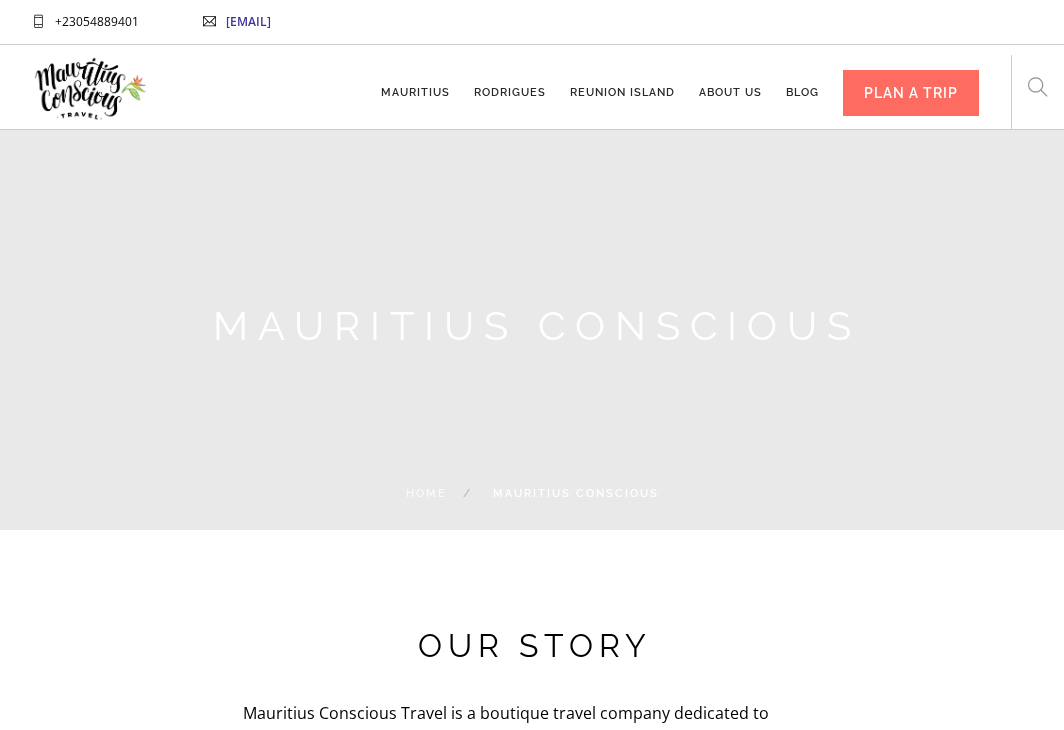 scroll, scrollTop: 0, scrollLeft: 0, axis: both 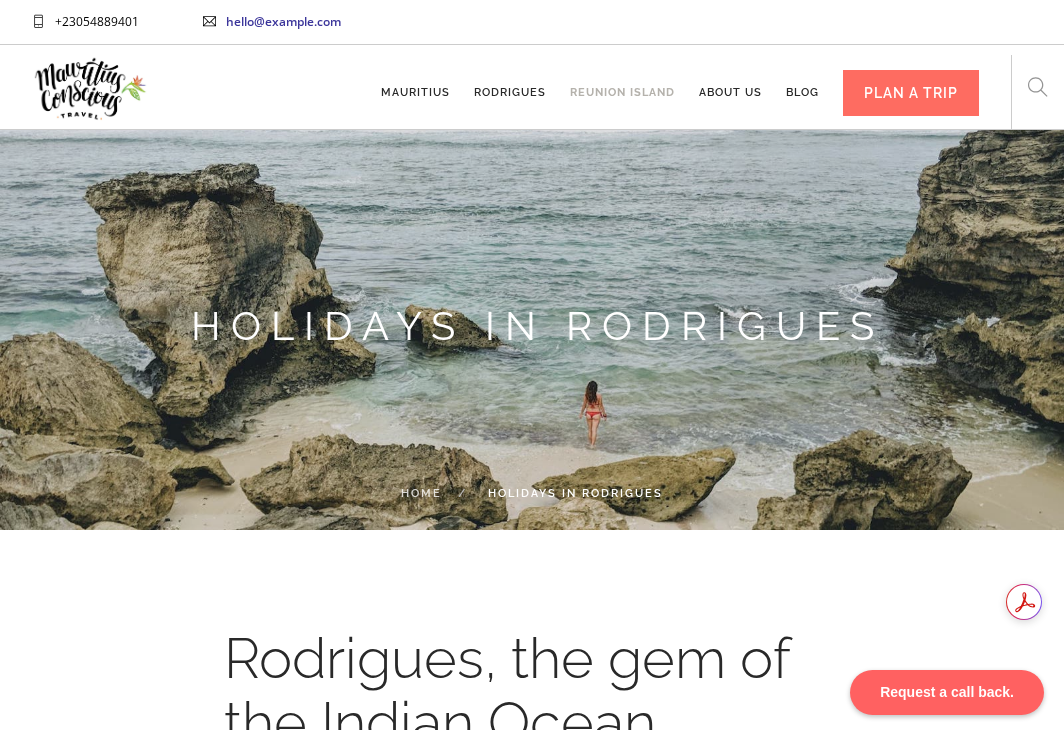 click on "Reunion Island" at bounding box center [622, 83] 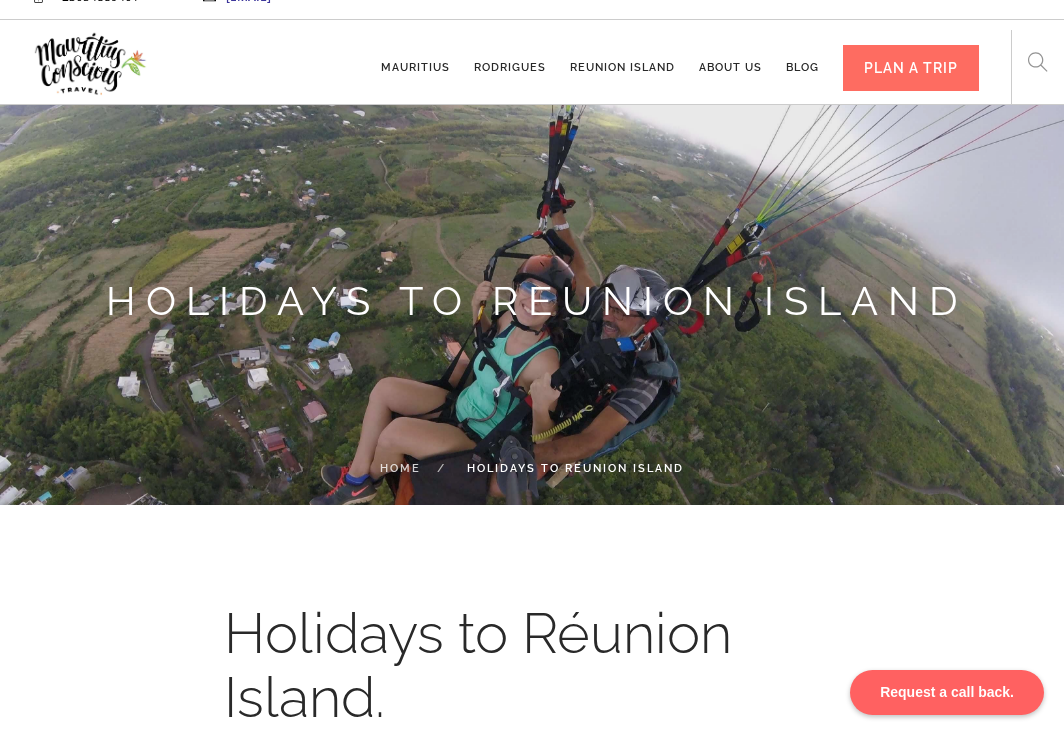 scroll, scrollTop: 96, scrollLeft: 0, axis: vertical 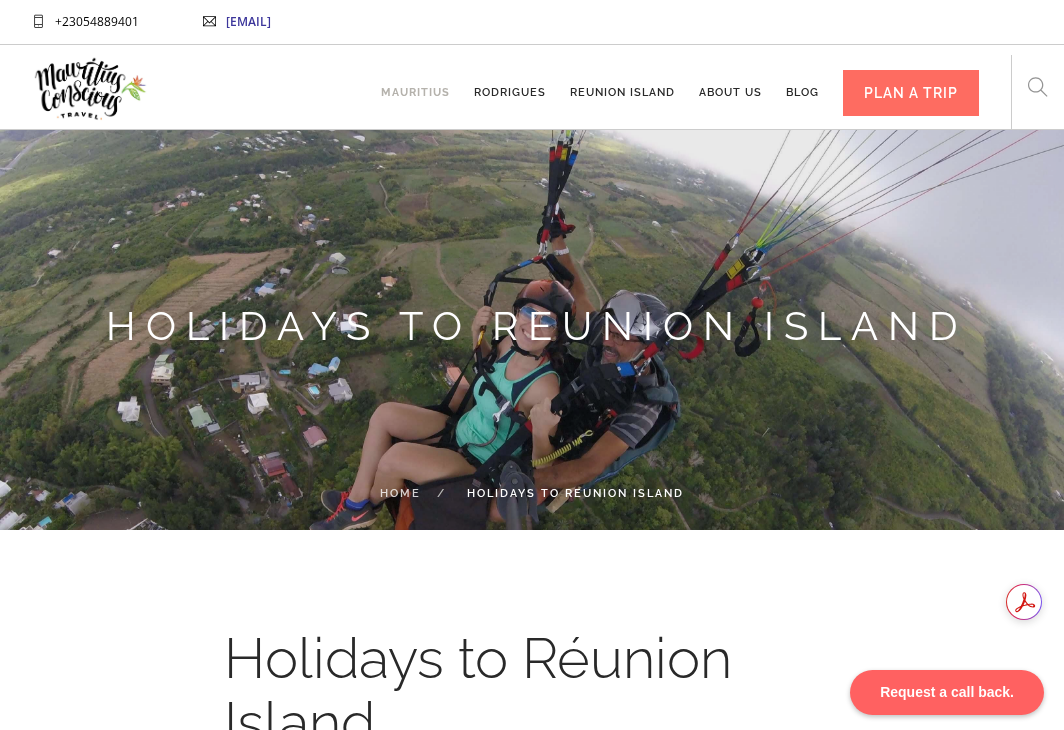 click on "Mauritius" at bounding box center (415, 83) 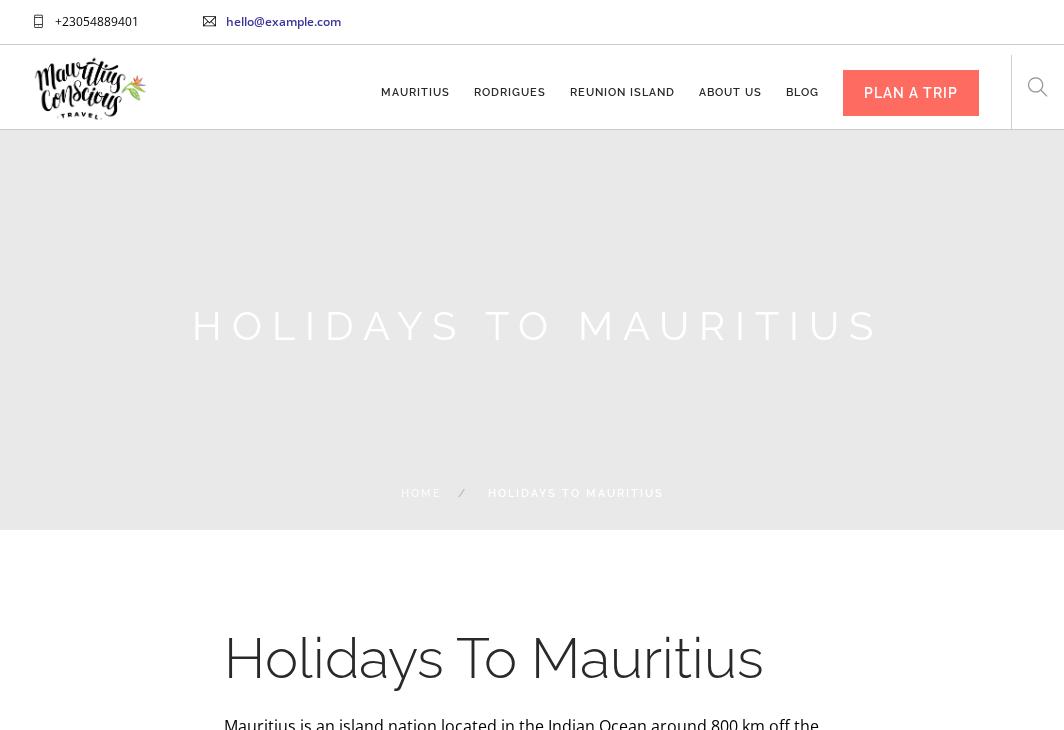 scroll, scrollTop: 0, scrollLeft: 0, axis: both 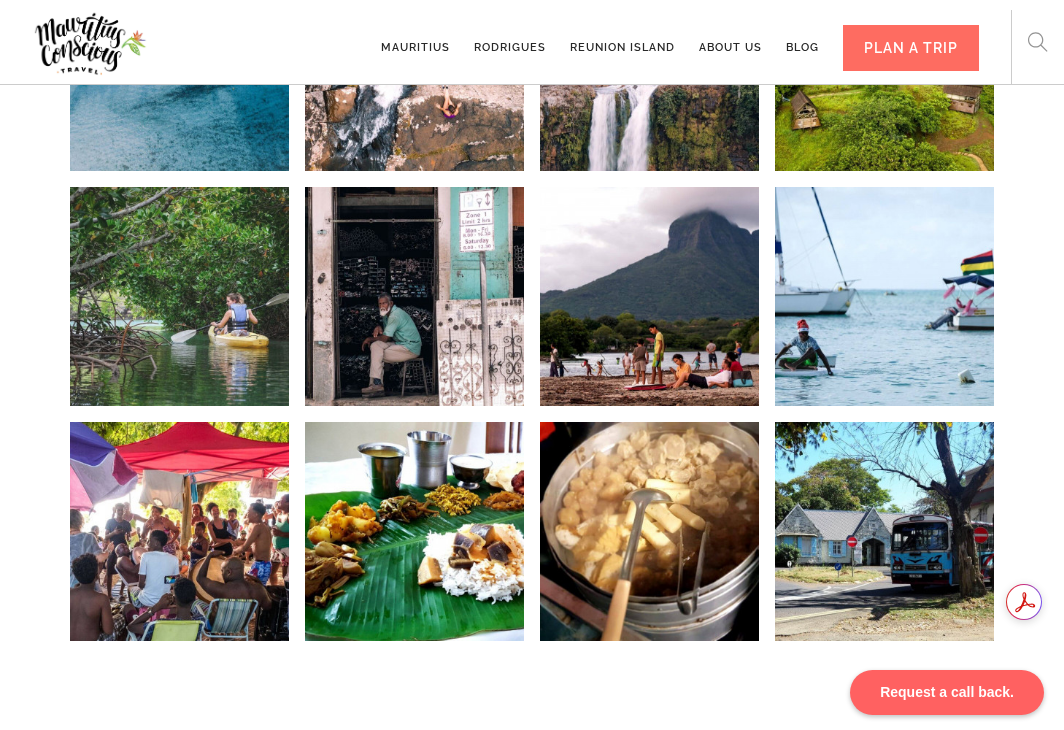 click at bounding box center (179, 296) 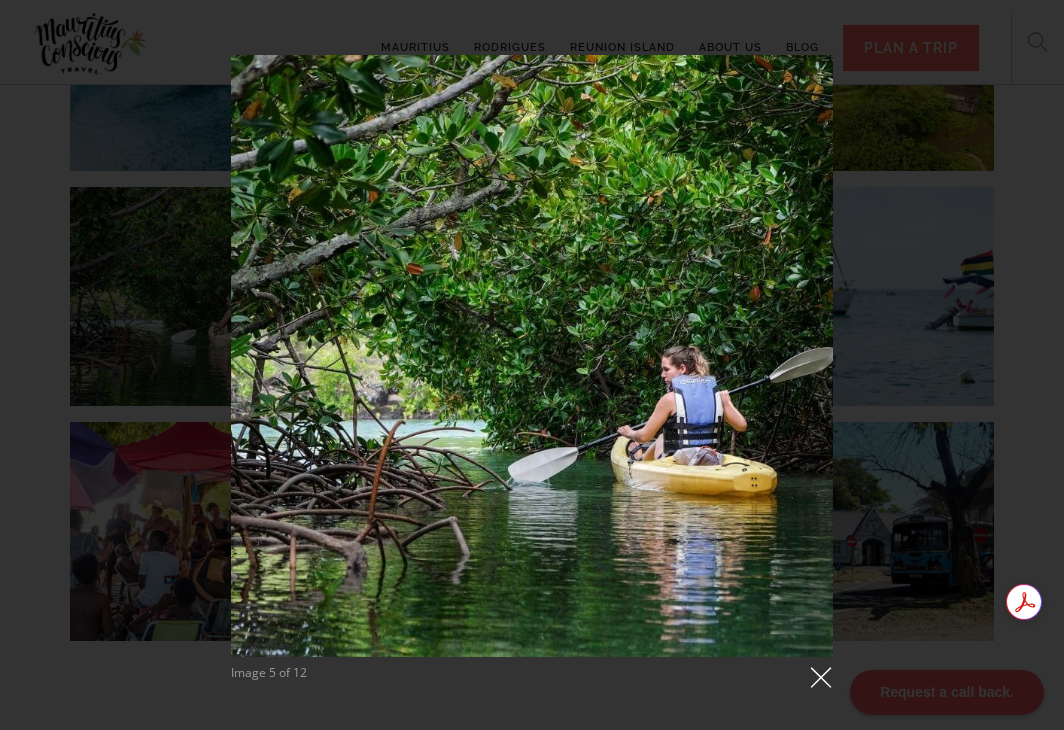 click at bounding box center (818, 681) 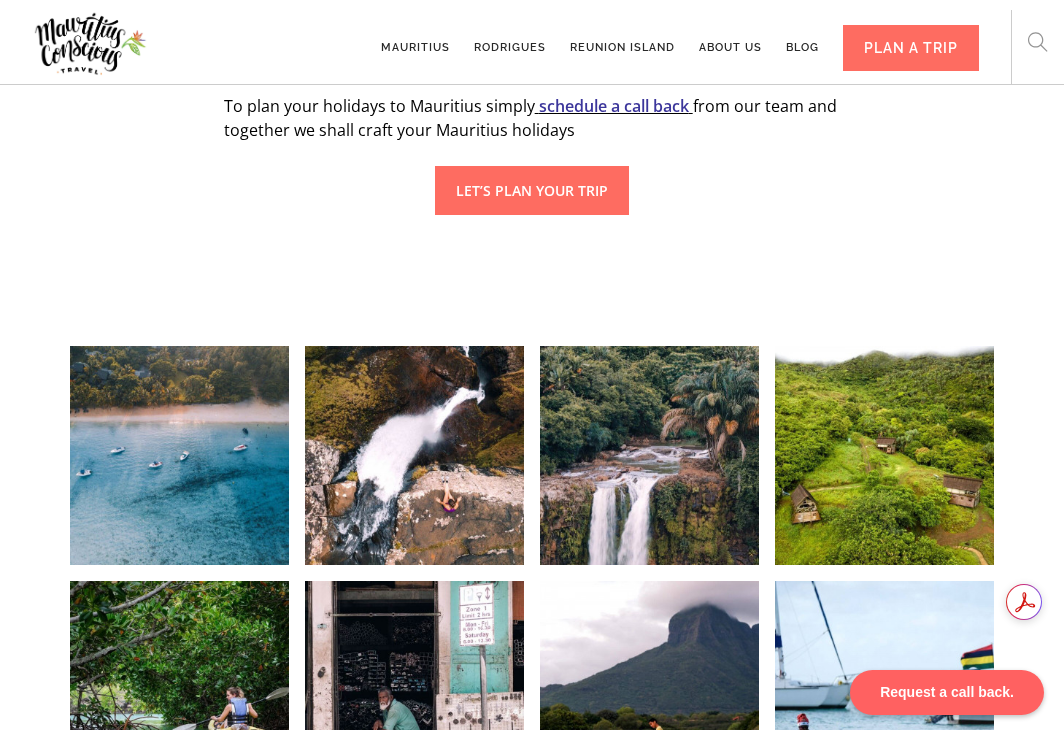 scroll, scrollTop: 1510, scrollLeft: 0, axis: vertical 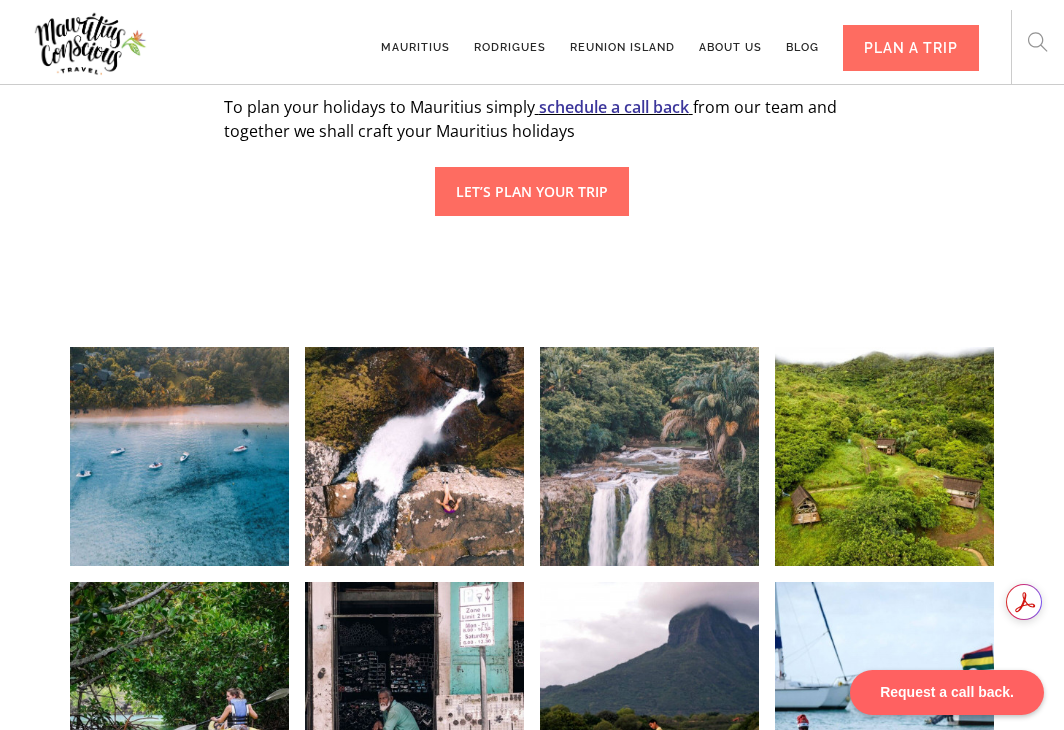 click at bounding box center (649, 456) 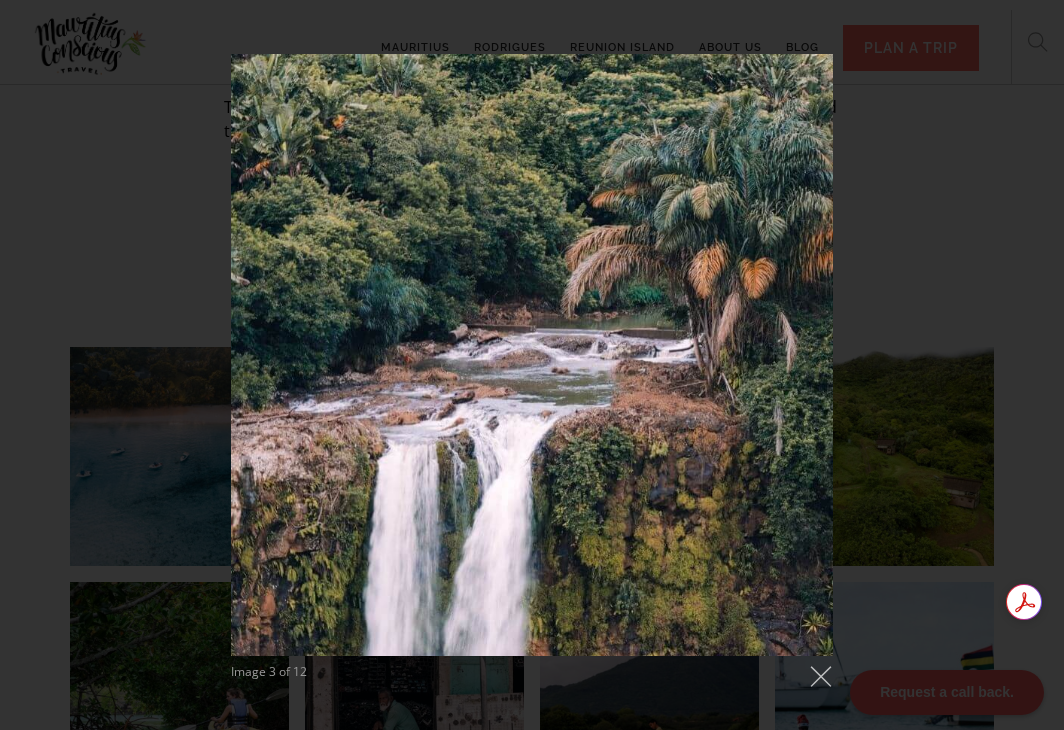 click on "Image 3 of 12" at bounding box center (532, 372) 